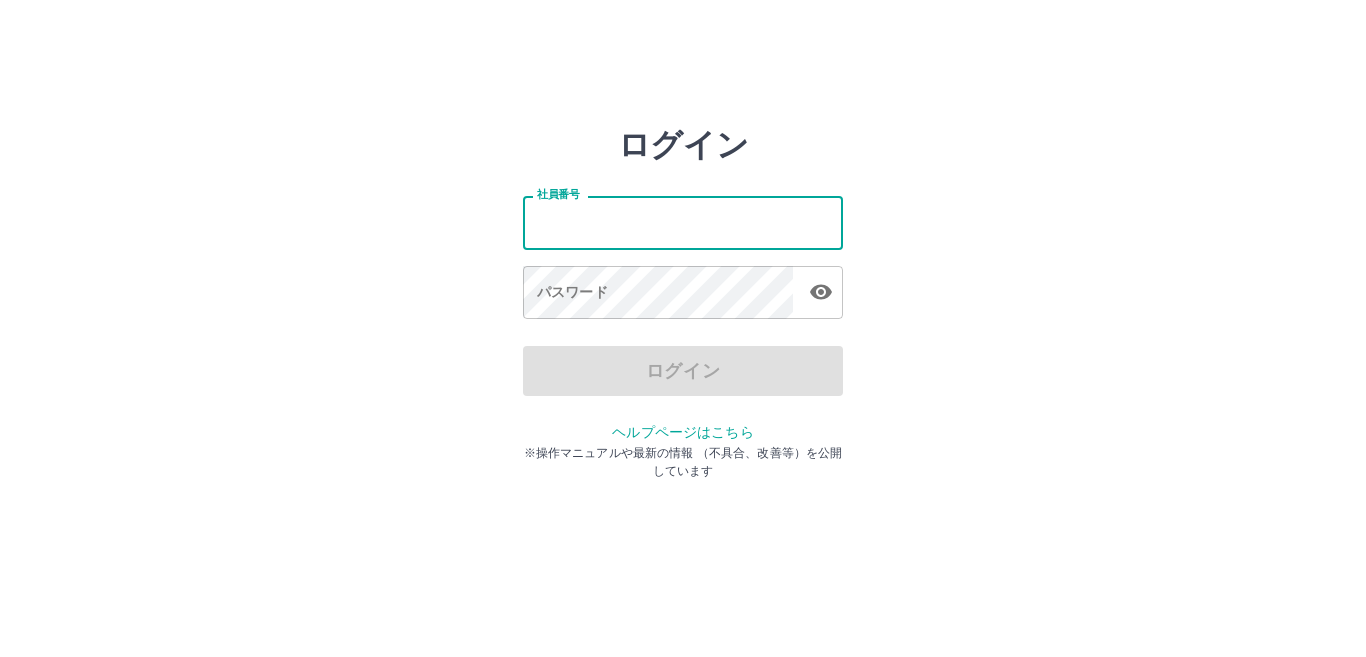 scroll, scrollTop: 0, scrollLeft: 0, axis: both 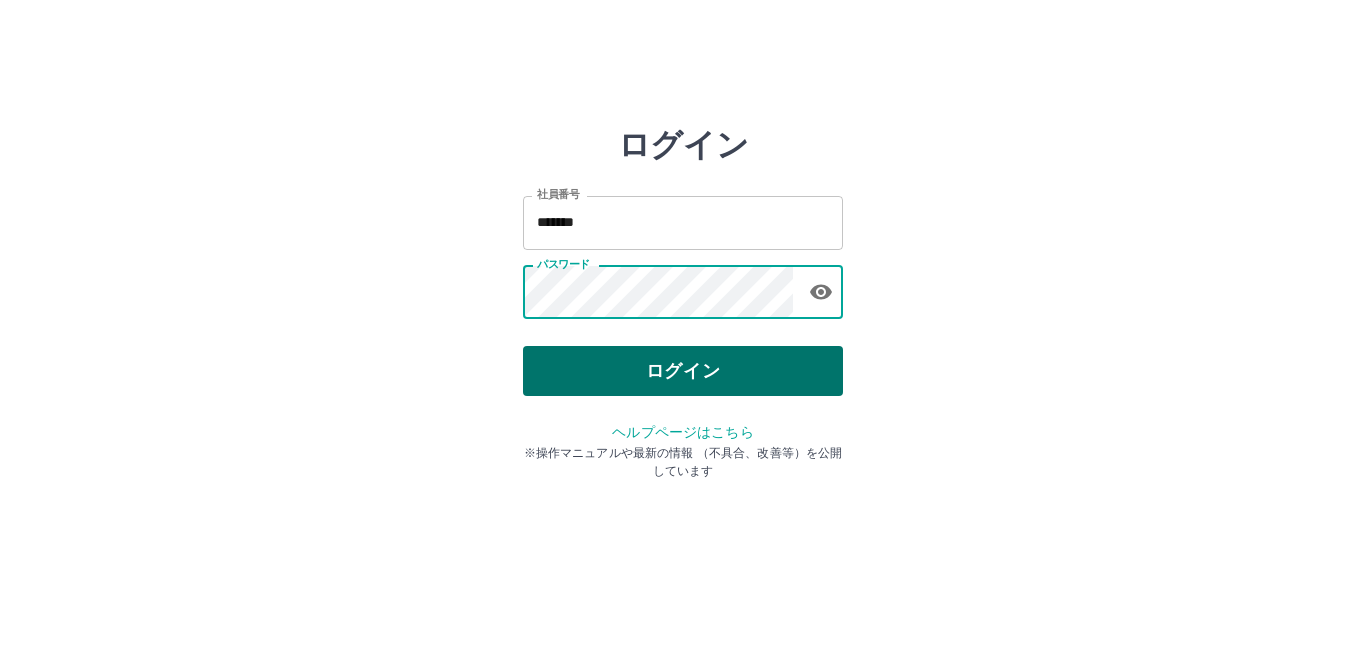 click on "ログイン" at bounding box center [683, 371] 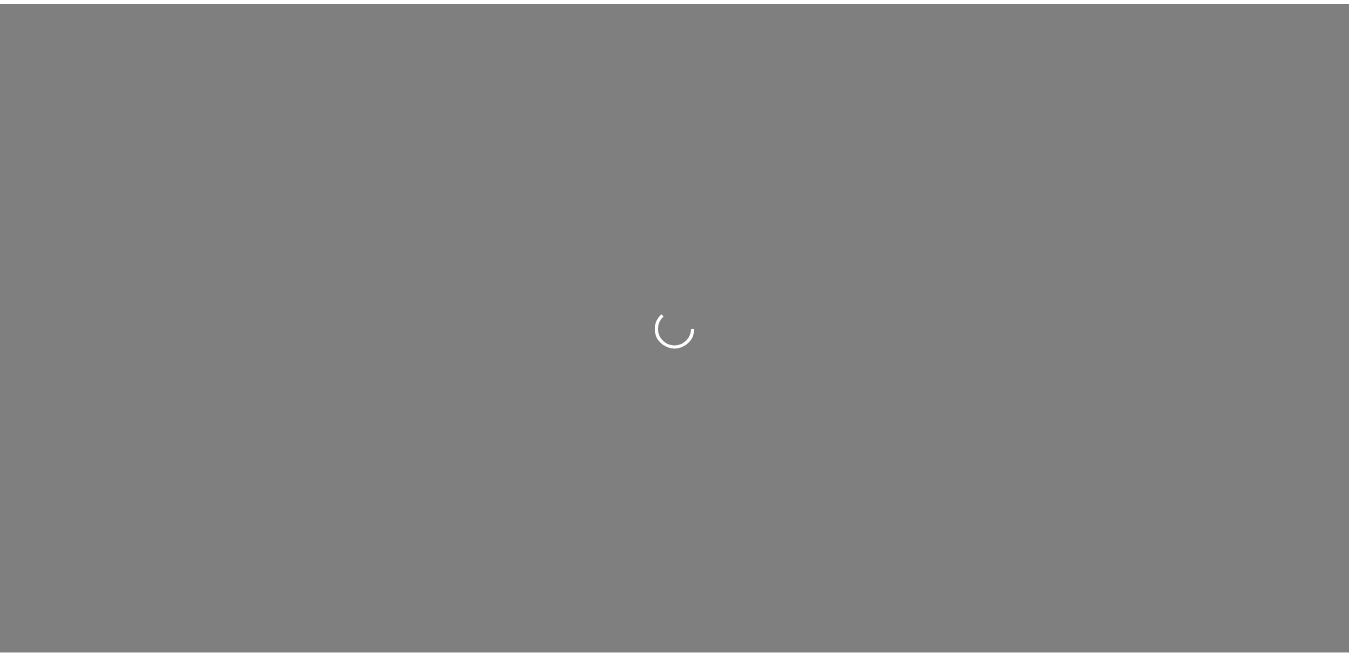 scroll, scrollTop: 0, scrollLeft: 0, axis: both 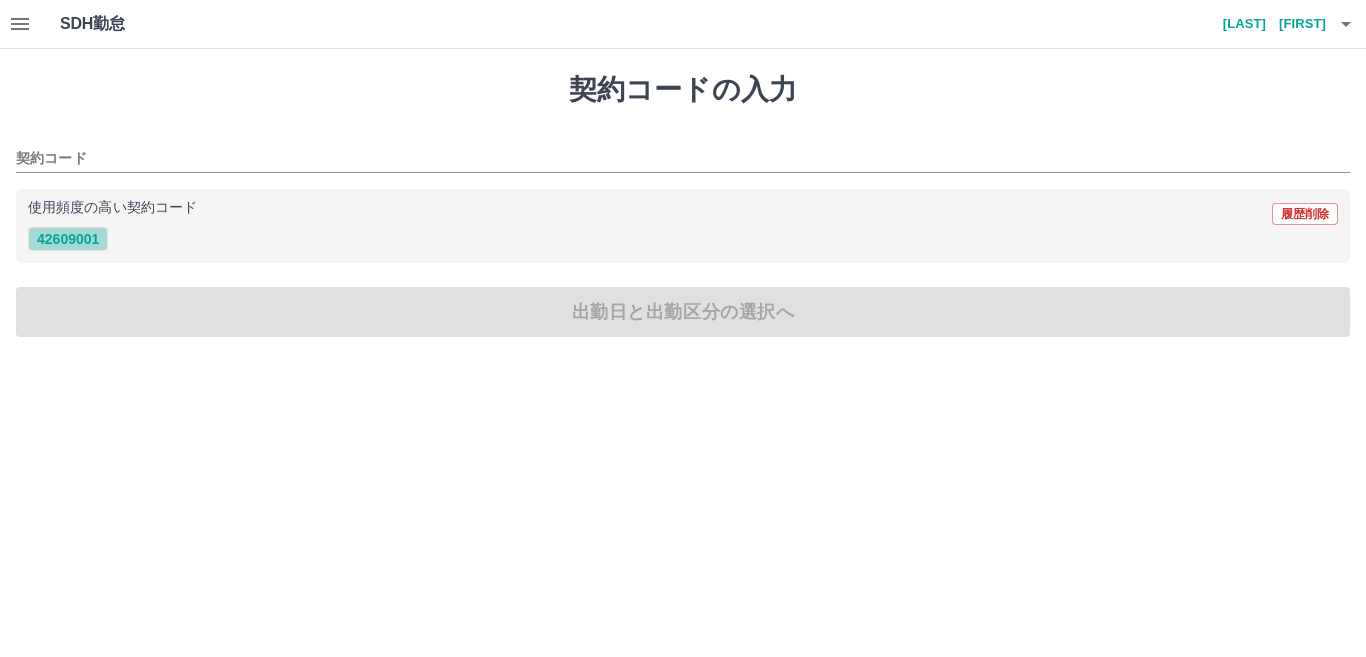 click on "42609001" at bounding box center (68, 239) 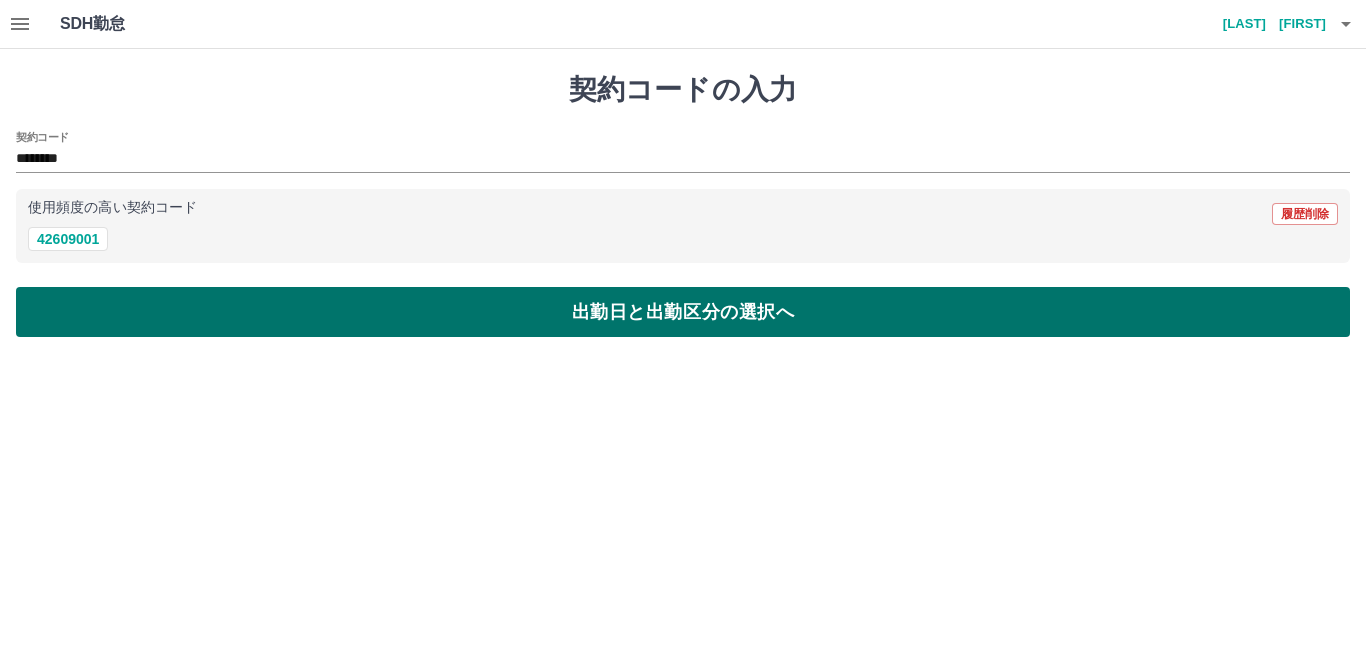 click on "出勤日と出勤区分の選択へ" at bounding box center [683, 312] 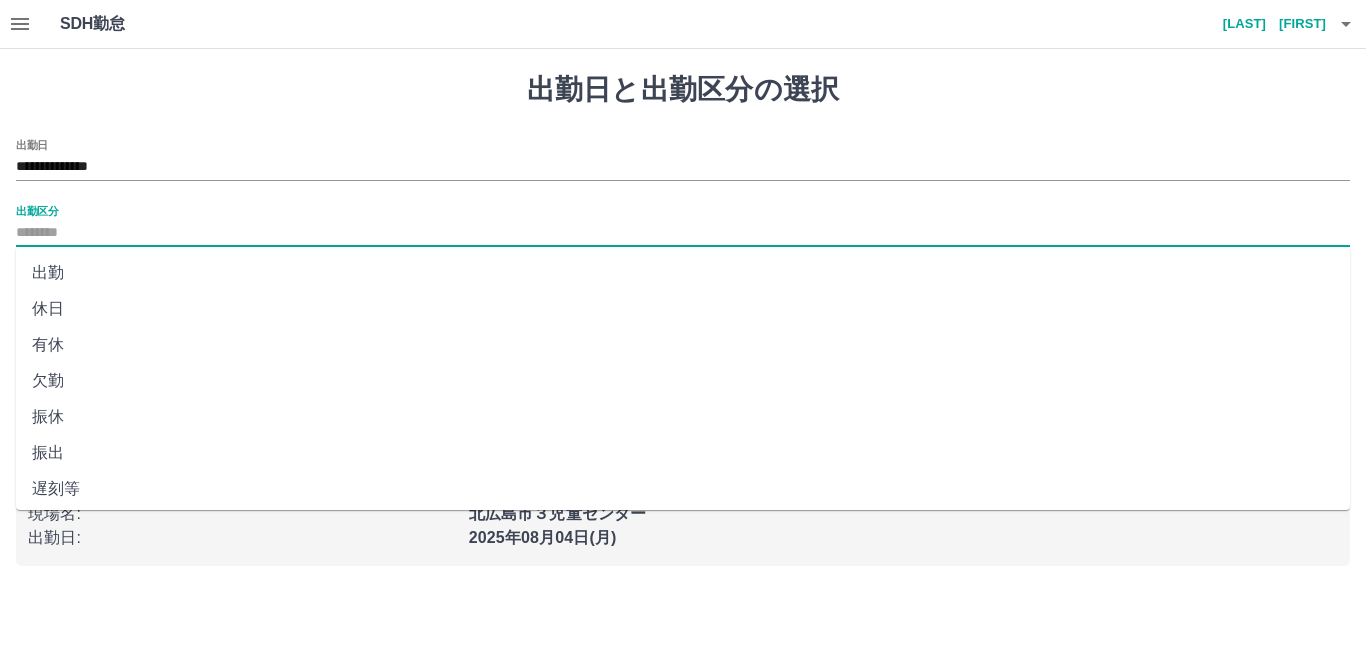 click on "出勤区分" at bounding box center (683, 233) 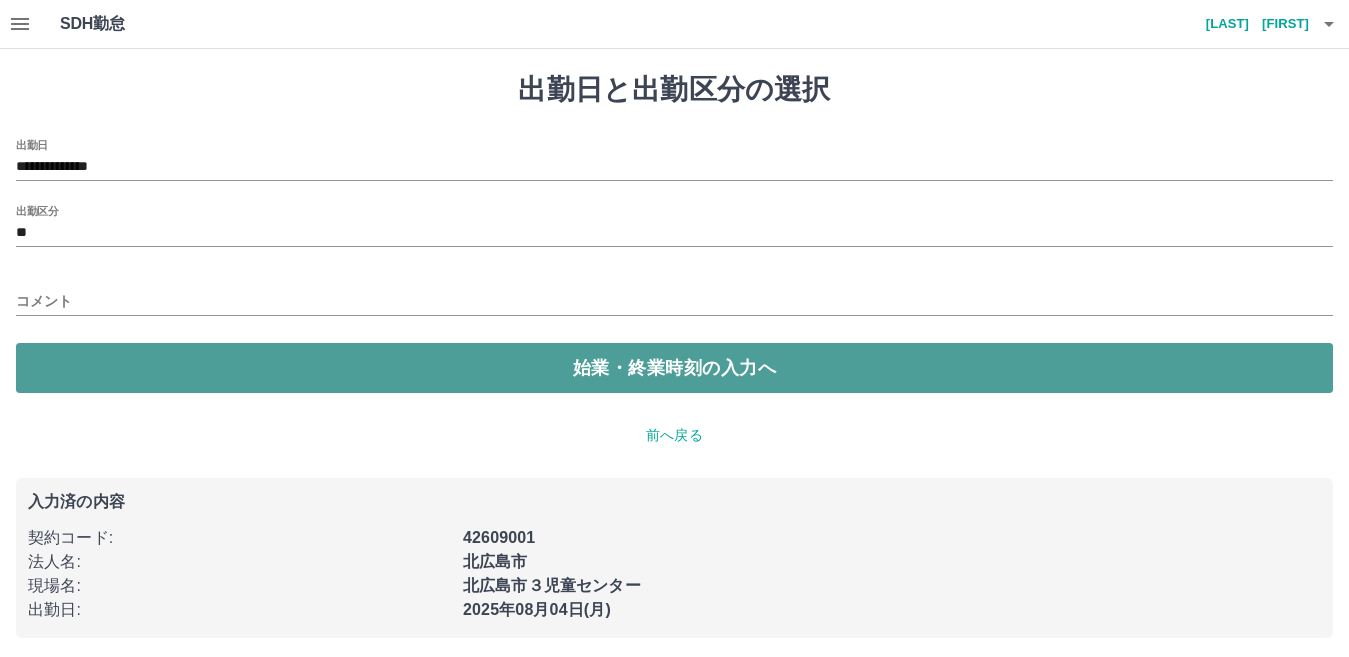 click on "始業・終業時刻の入力へ" at bounding box center (674, 368) 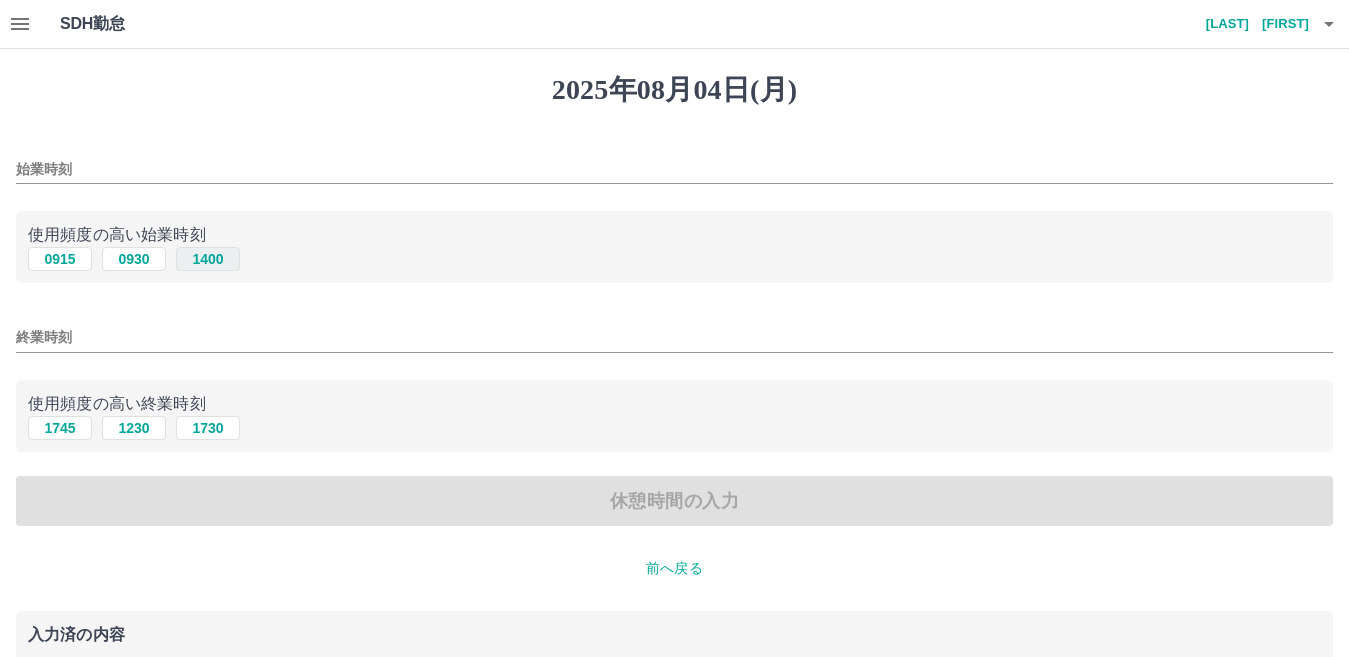 click on "1400" at bounding box center (208, 259) 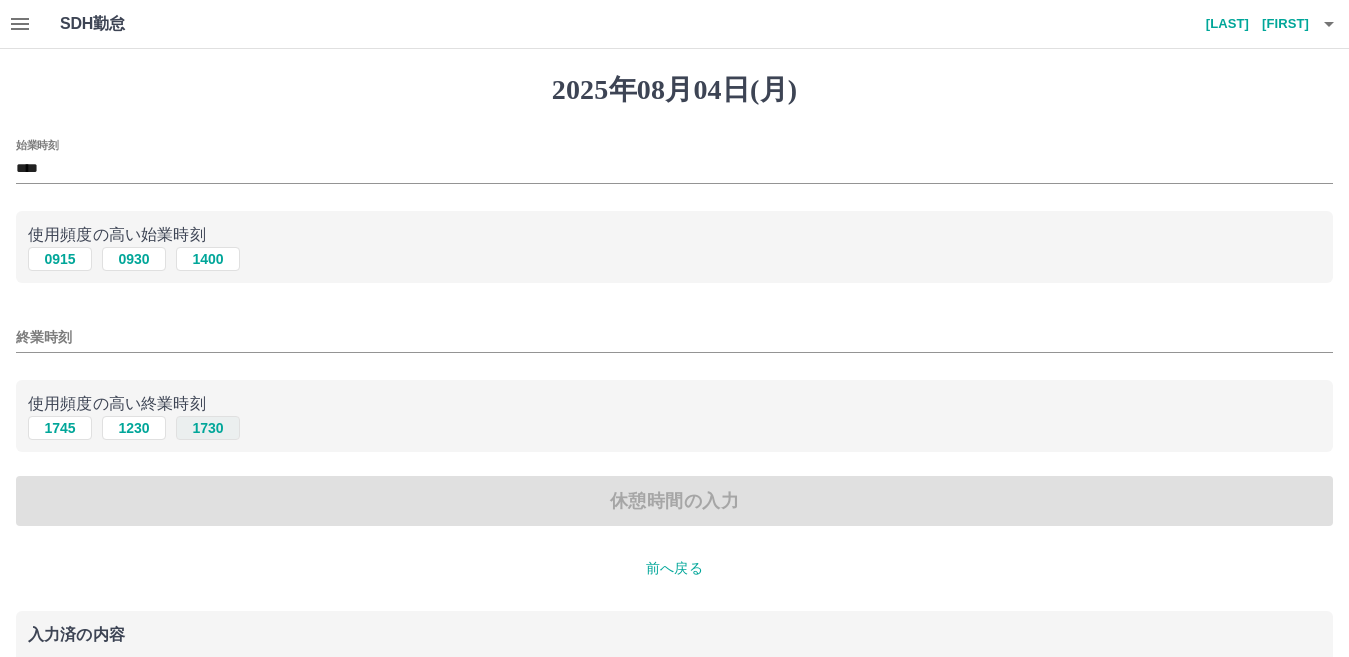 click on "1730" at bounding box center [208, 428] 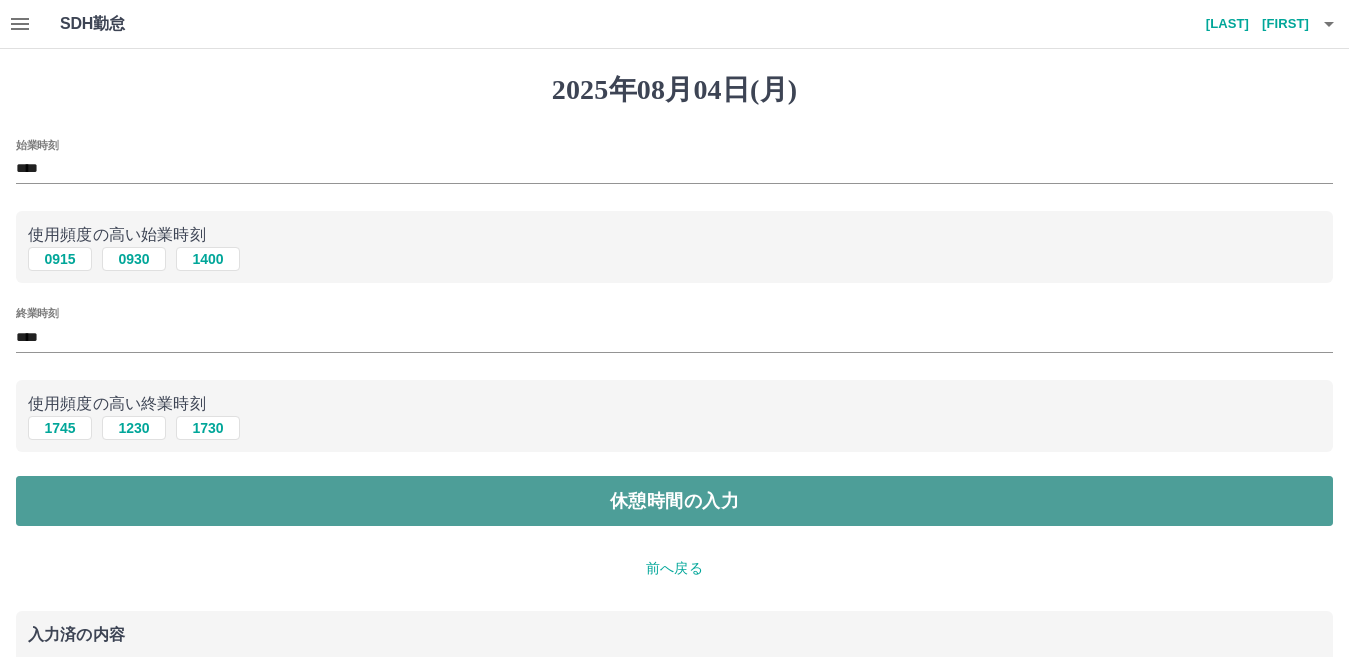 click on "休憩時間の入力" at bounding box center (674, 501) 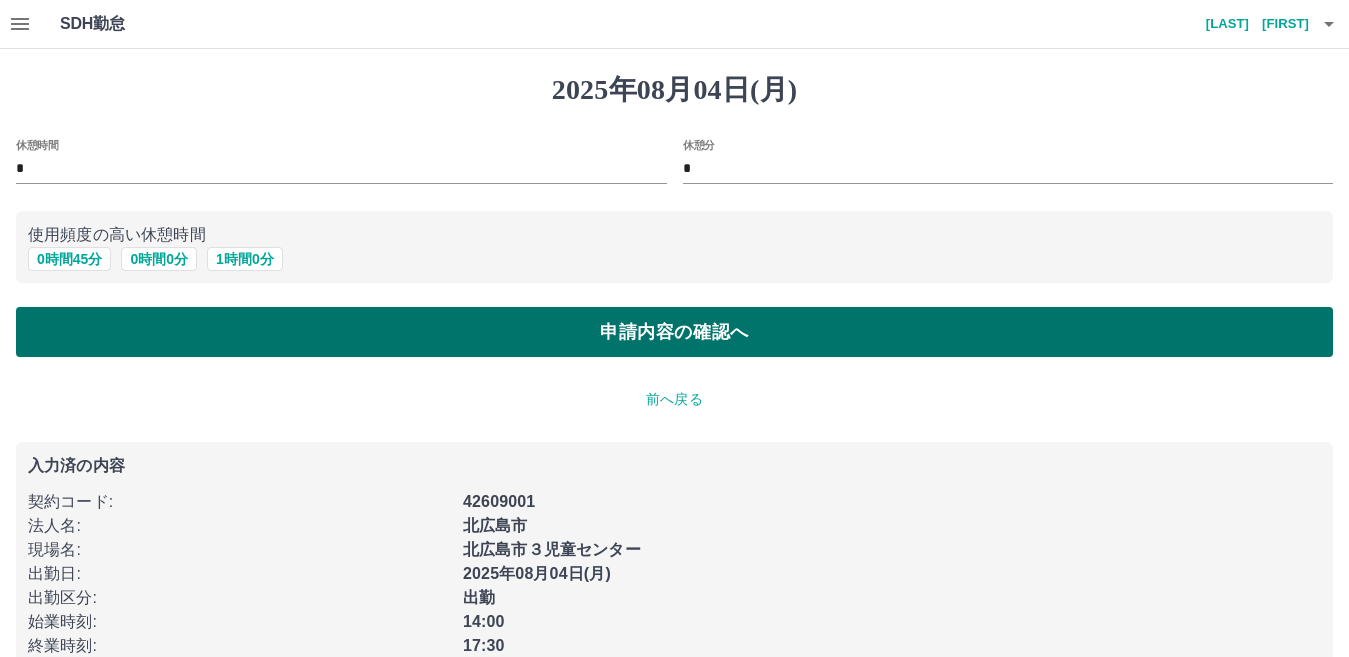 click on "申請内容の確認へ" at bounding box center [674, 332] 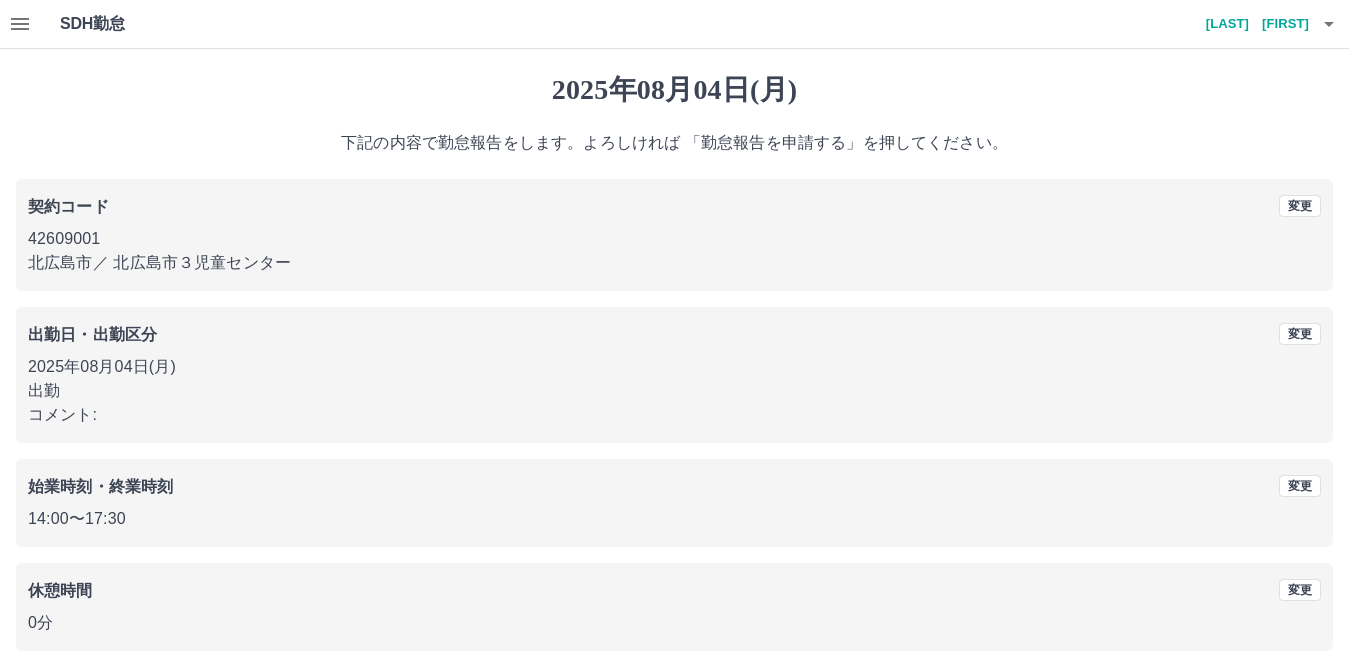scroll, scrollTop: 92, scrollLeft: 0, axis: vertical 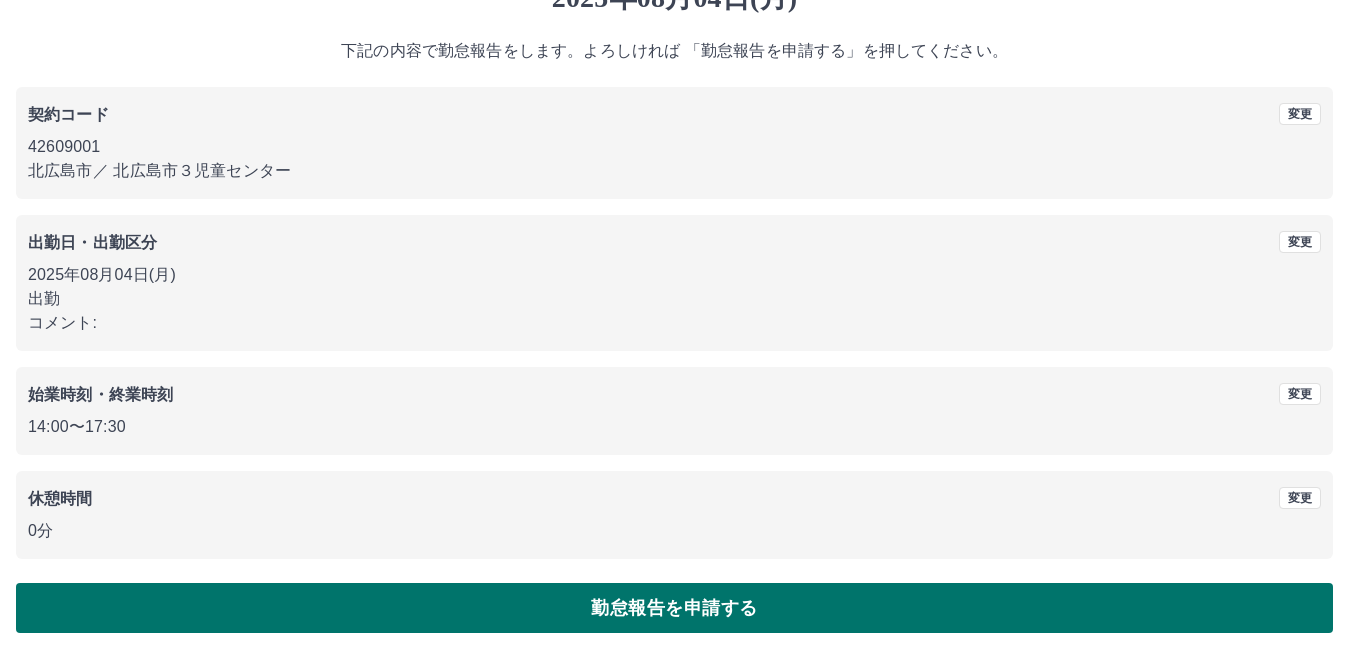 click on "勤怠報告を申請する" at bounding box center (674, 608) 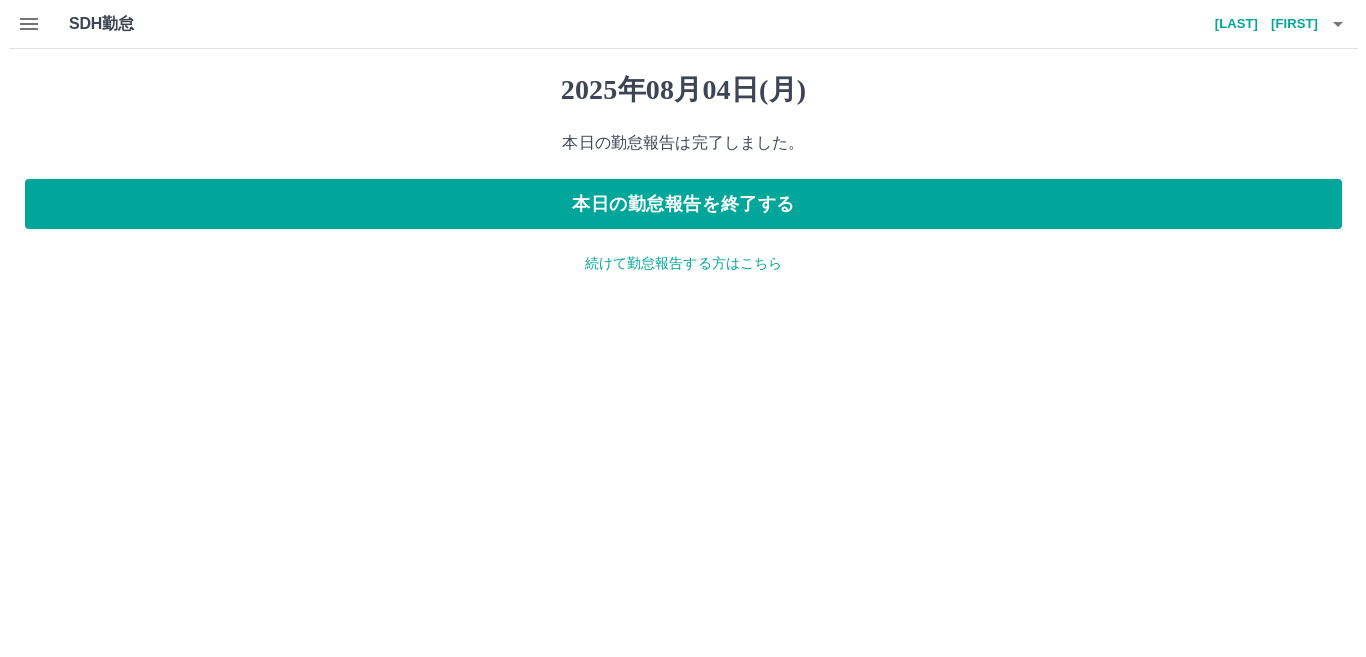 scroll, scrollTop: 0, scrollLeft: 0, axis: both 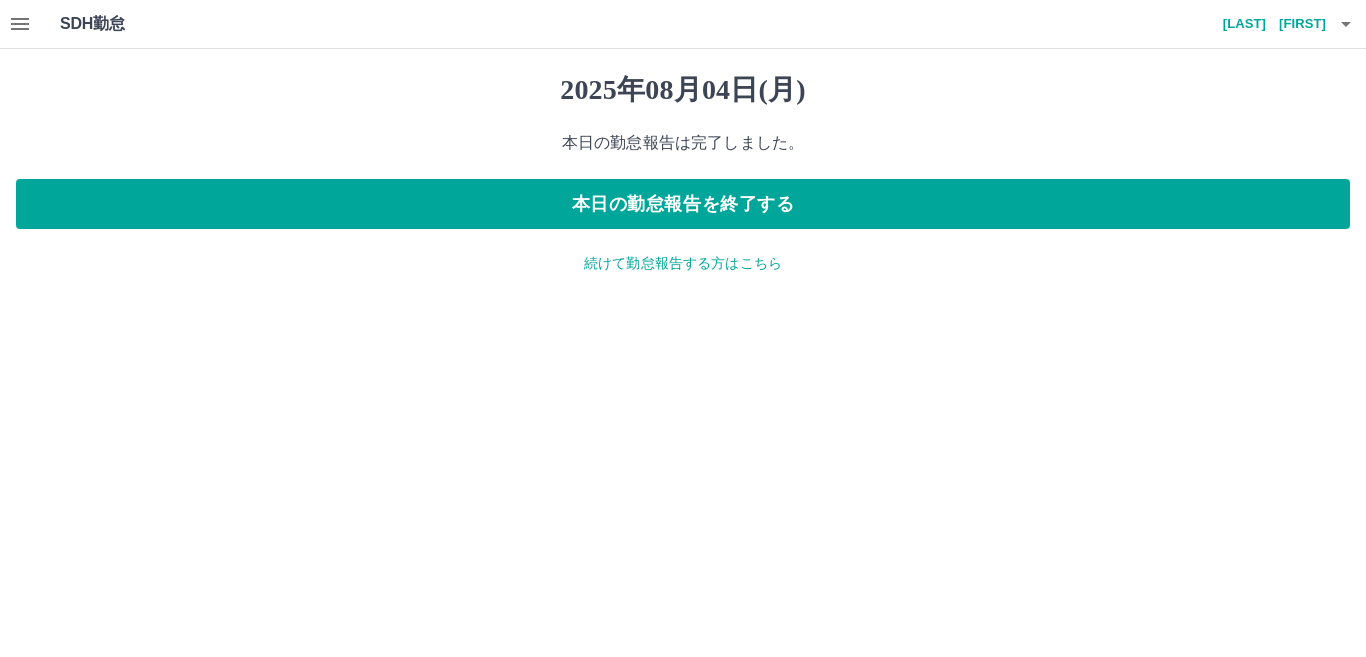 click on "続けて勤怠報告する方はこちら" at bounding box center [683, 263] 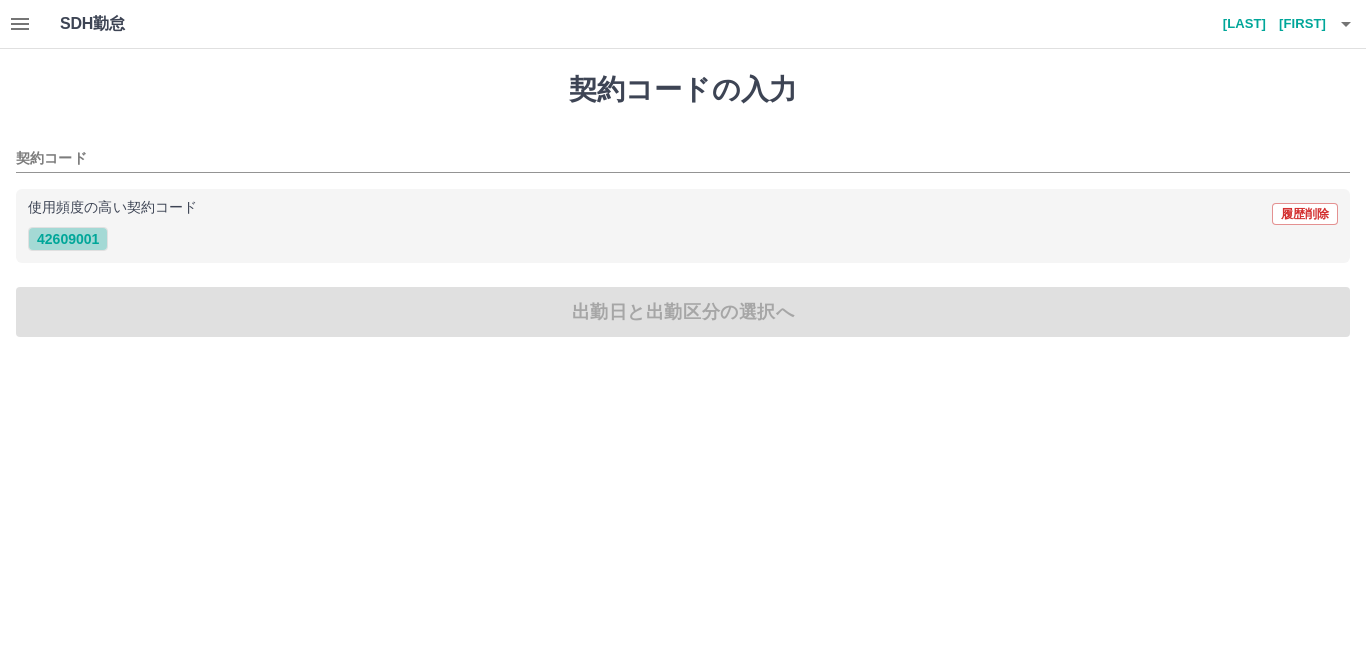 click on "42609001" at bounding box center (68, 239) 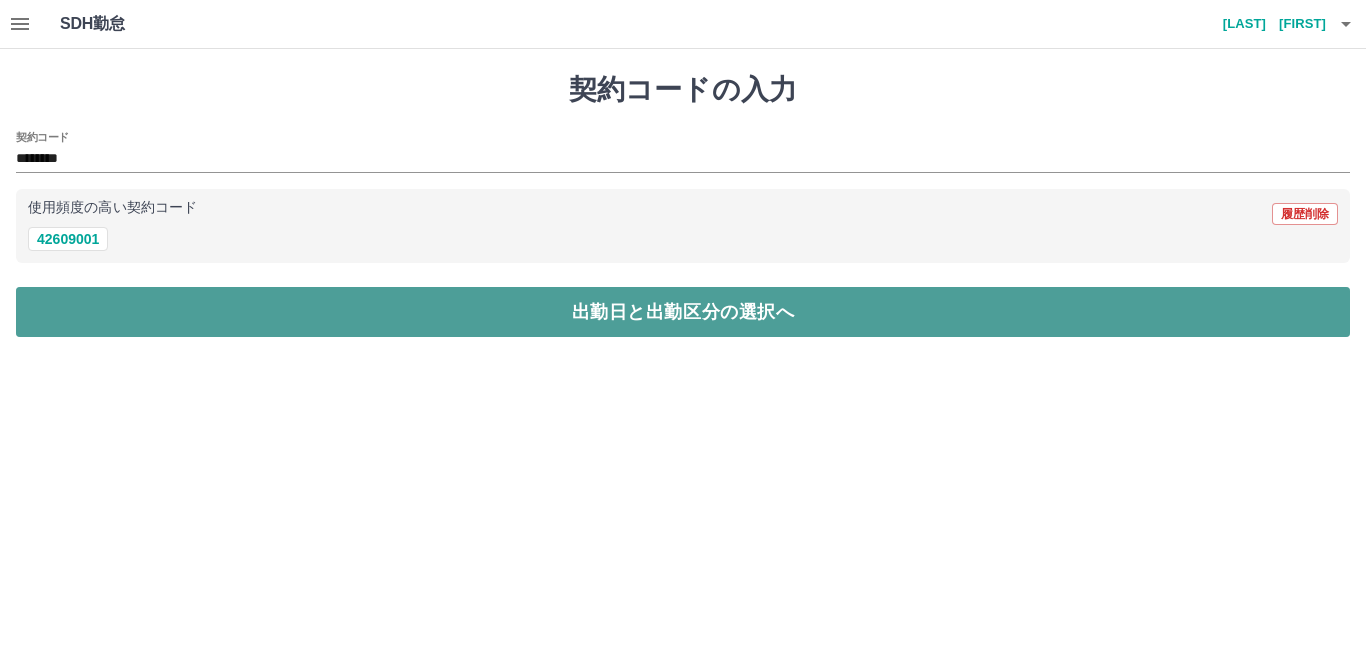 click on "出勤日と出勤区分の選択へ" at bounding box center [683, 312] 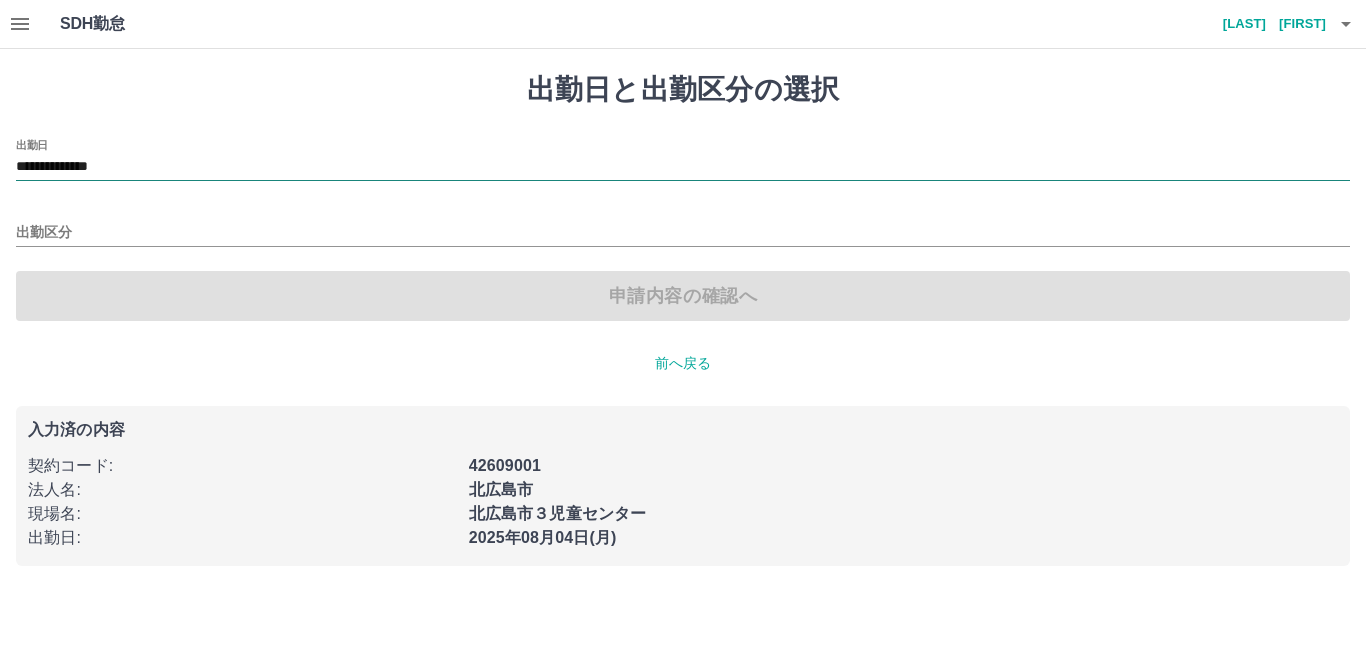 click on "**********" at bounding box center [683, 167] 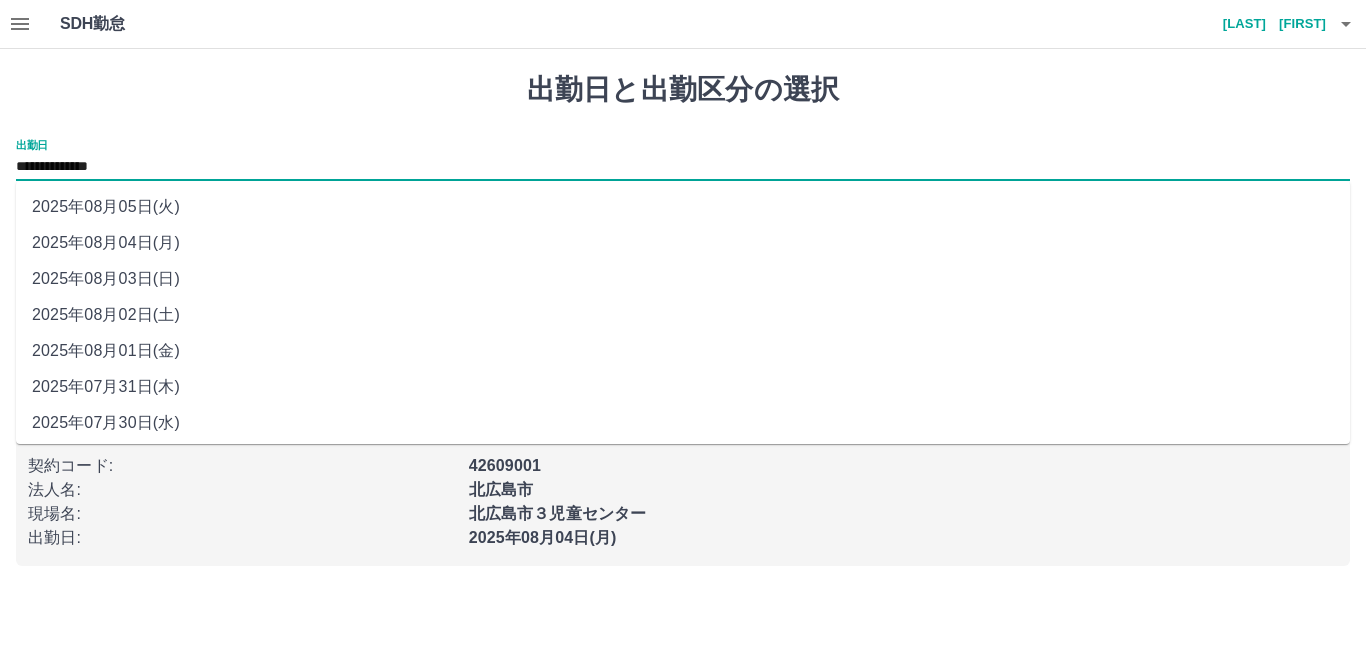 click on "2025年08月05日(火)" at bounding box center [683, 207] 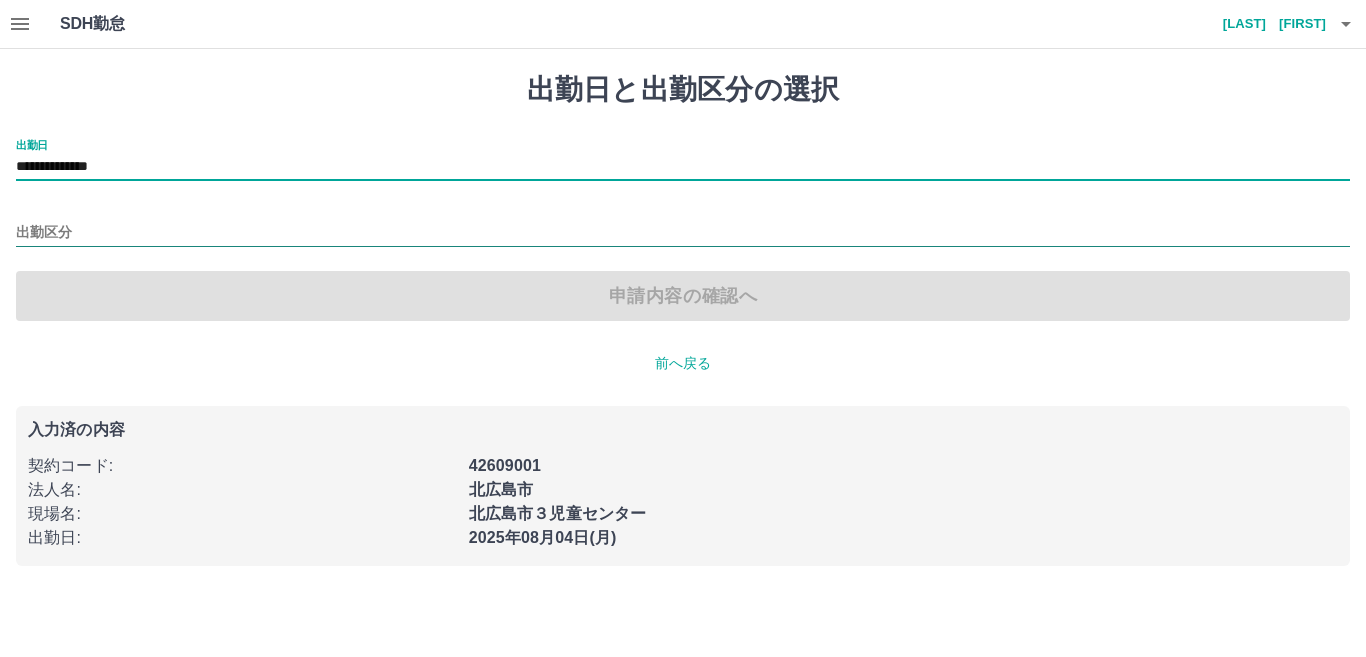 click on "出勤区分" at bounding box center [683, 233] 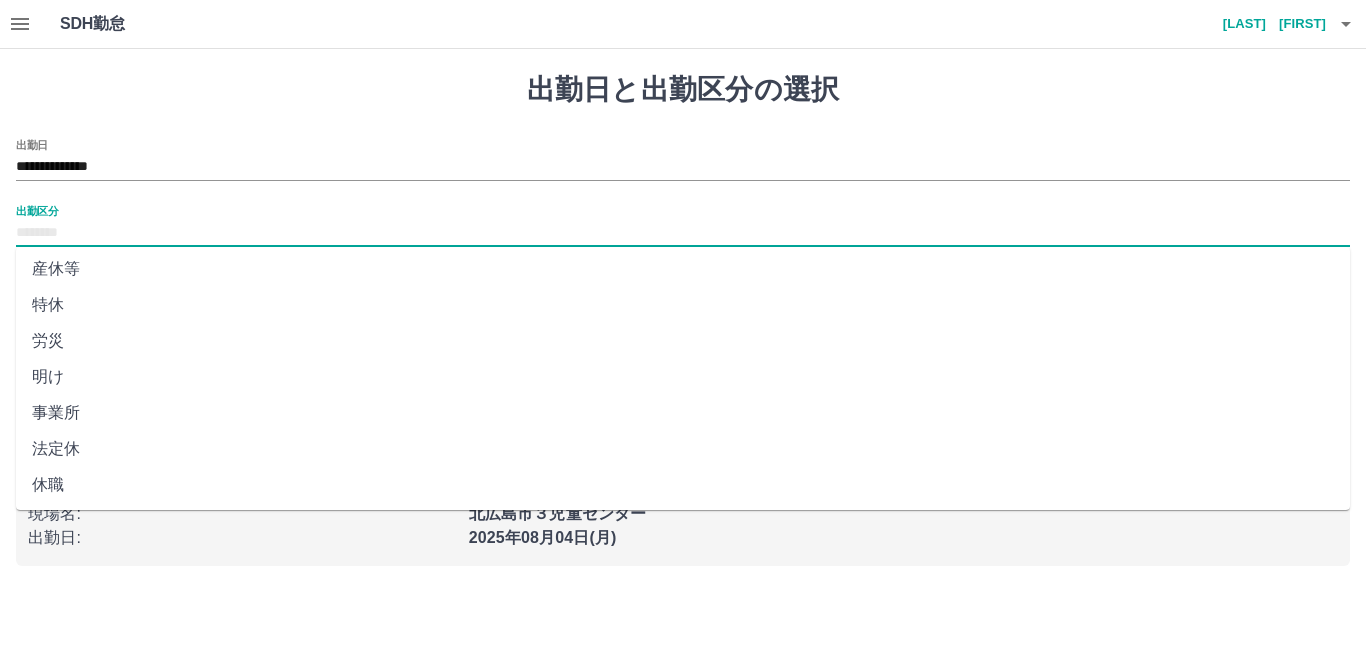 scroll, scrollTop: 401, scrollLeft: 0, axis: vertical 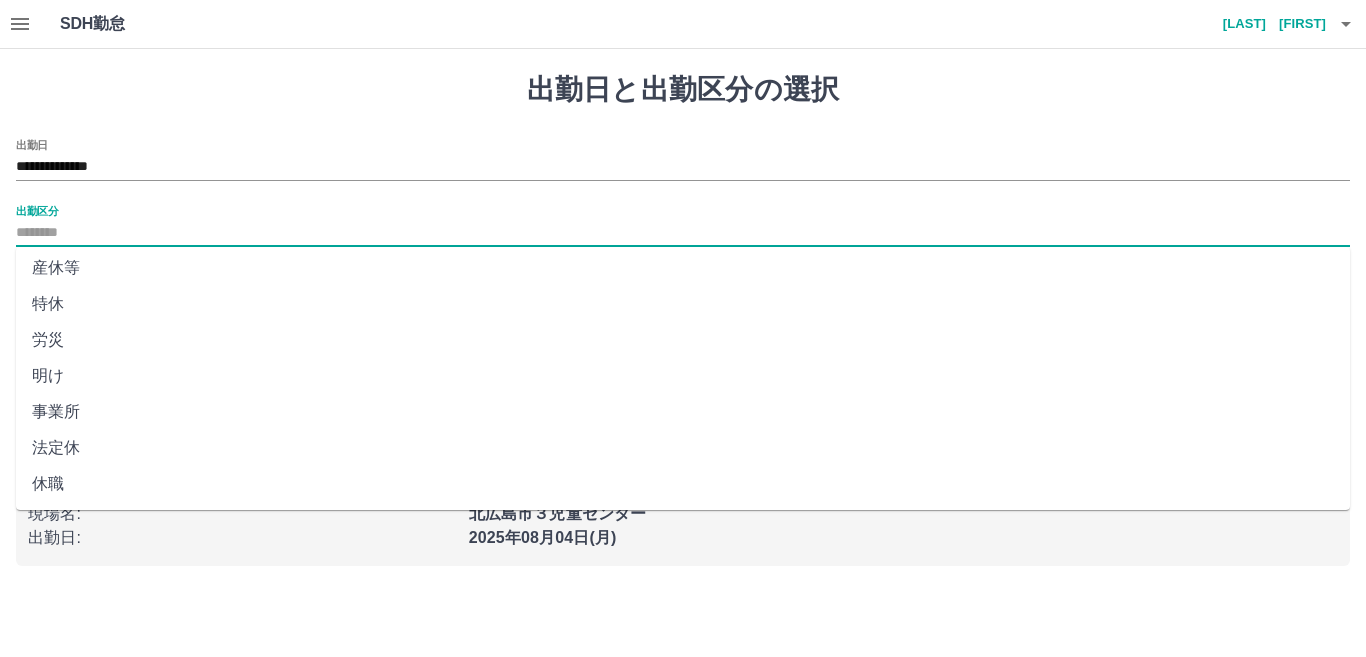 click on "法定休" at bounding box center (683, 448) 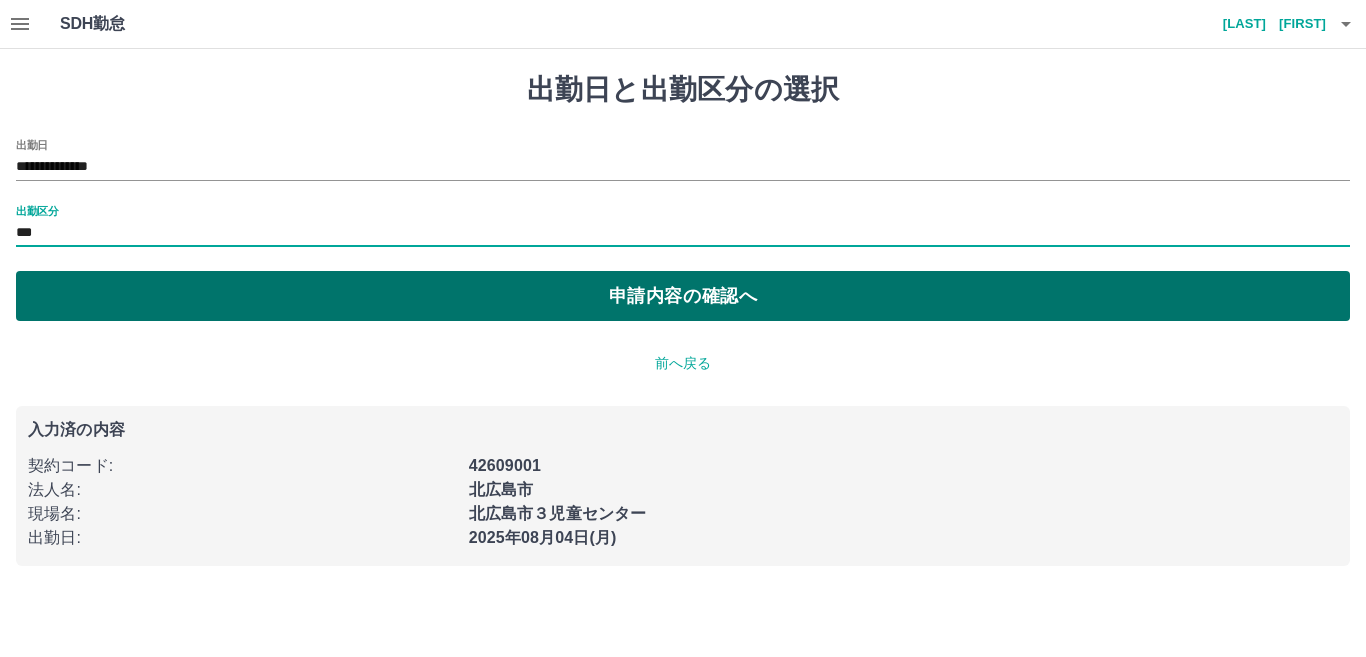 click on "申請内容の確認へ" at bounding box center [683, 296] 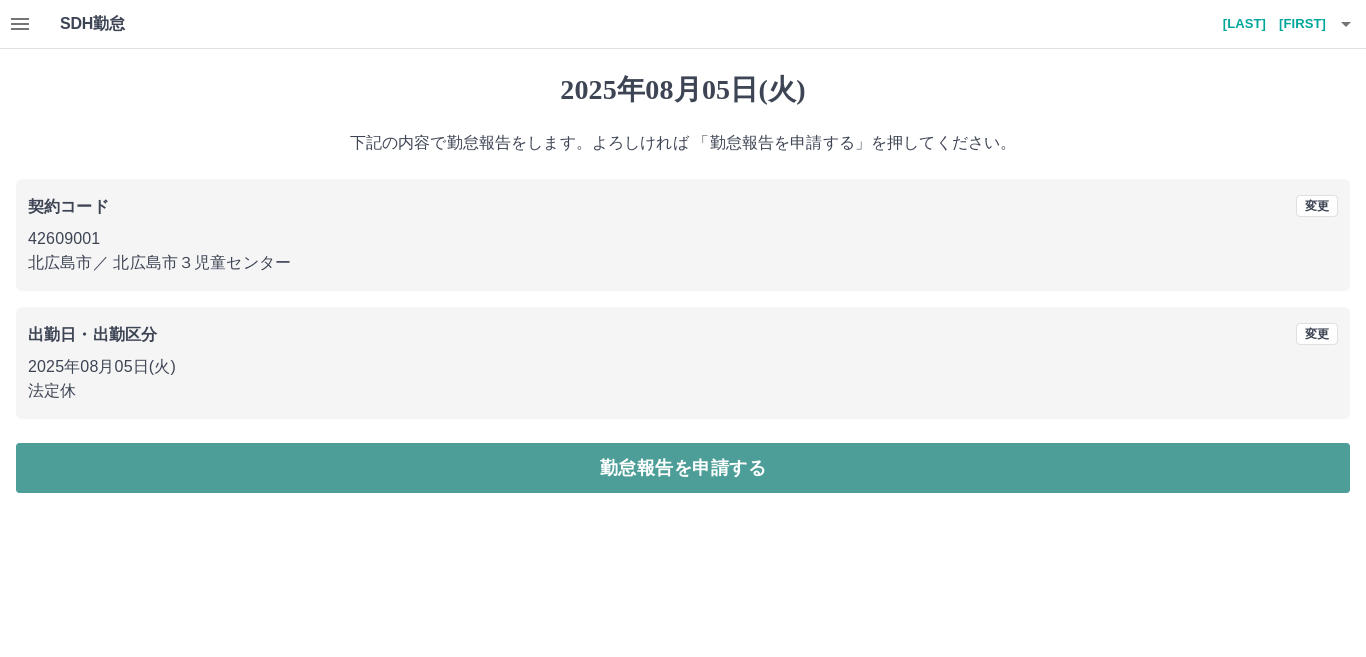 click on "勤怠報告を申請する" at bounding box center [683, 468] 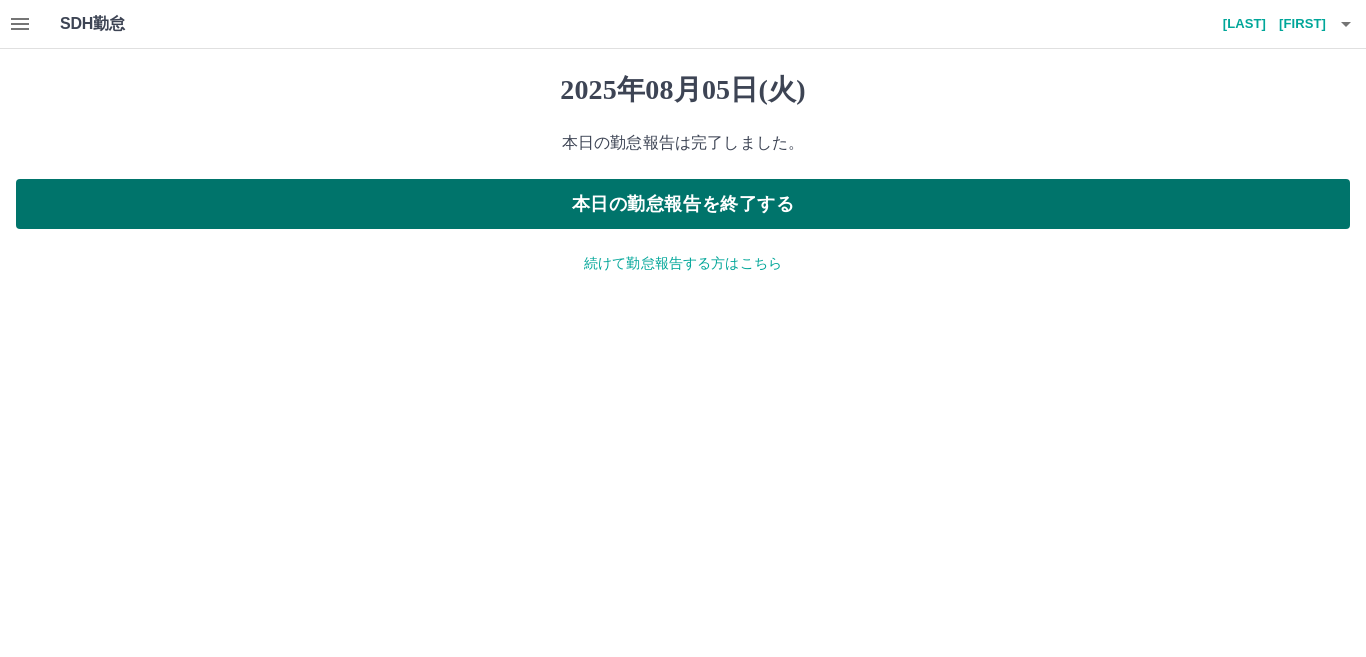 click on "本日の勤怠報告を終了する" at bounding box center (683, 204) 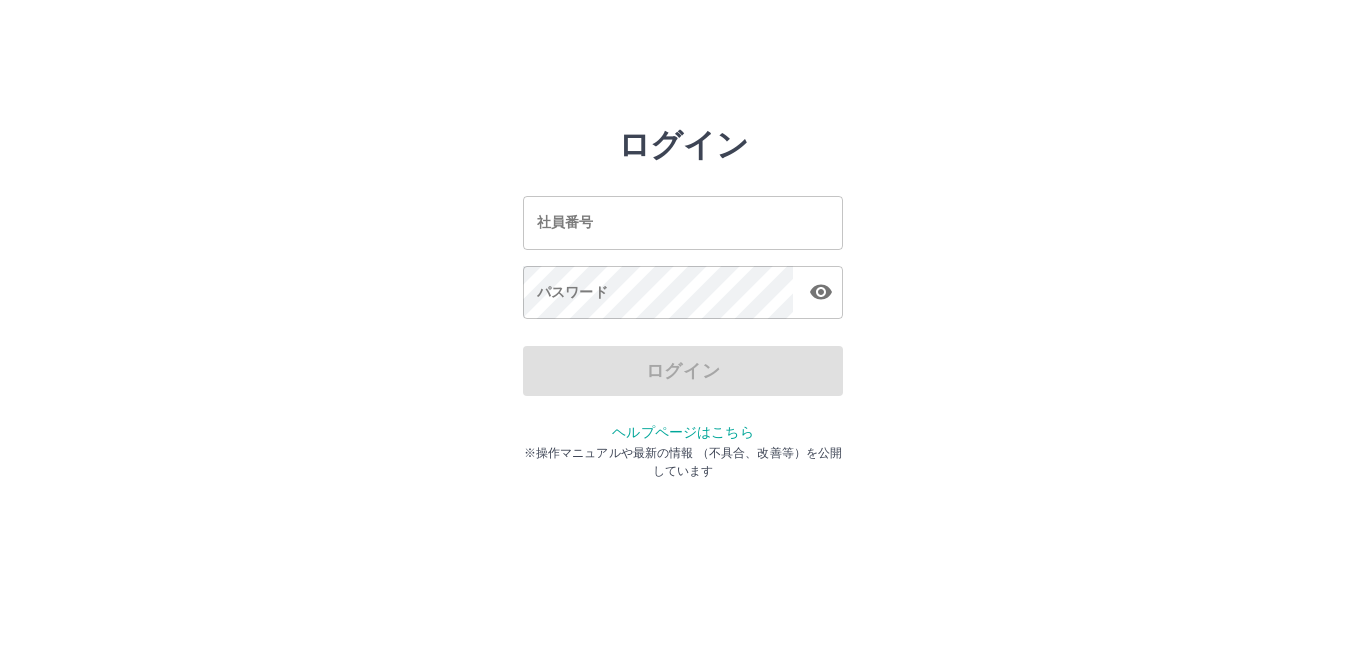 scroll, scrollTop: 0, scrollLeft: 0, axis: both 